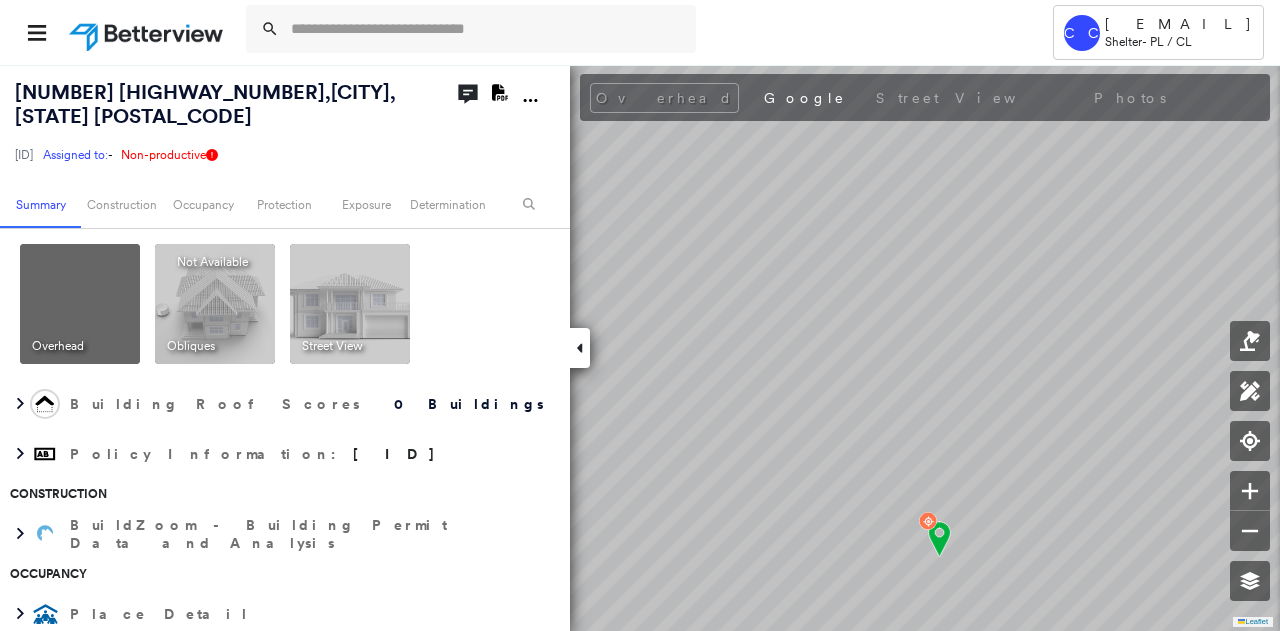 scroll, scrollTop: 0, scrollLeft: 0, axis: both 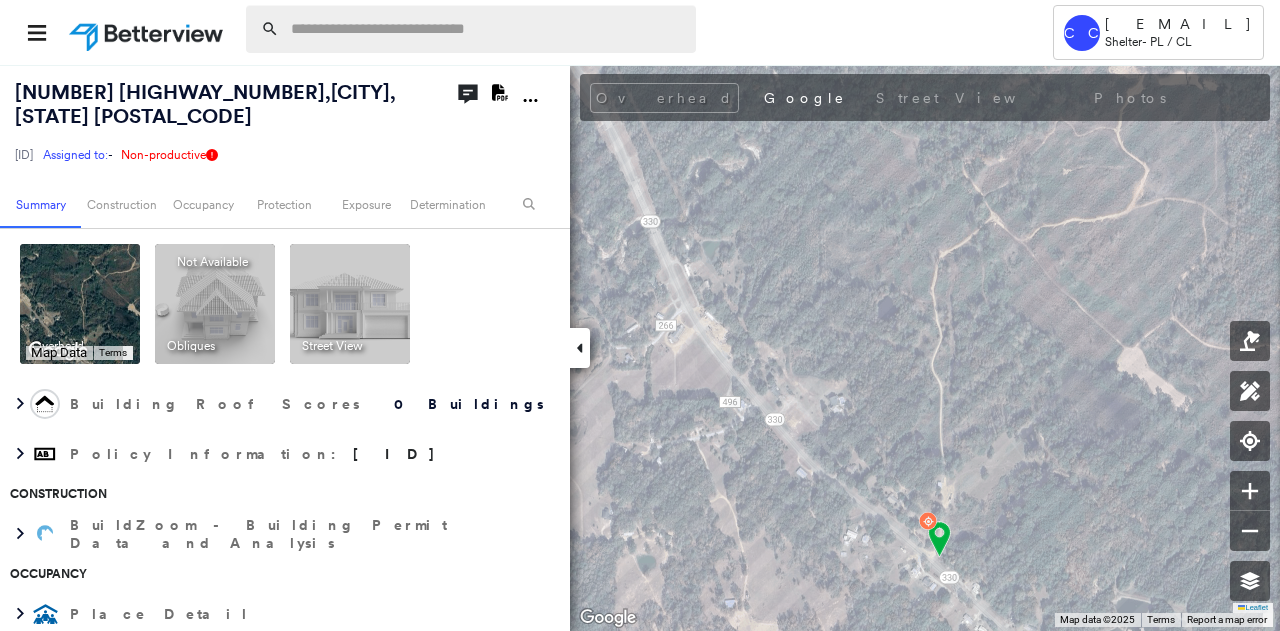 click at bounding box center (487, 29) 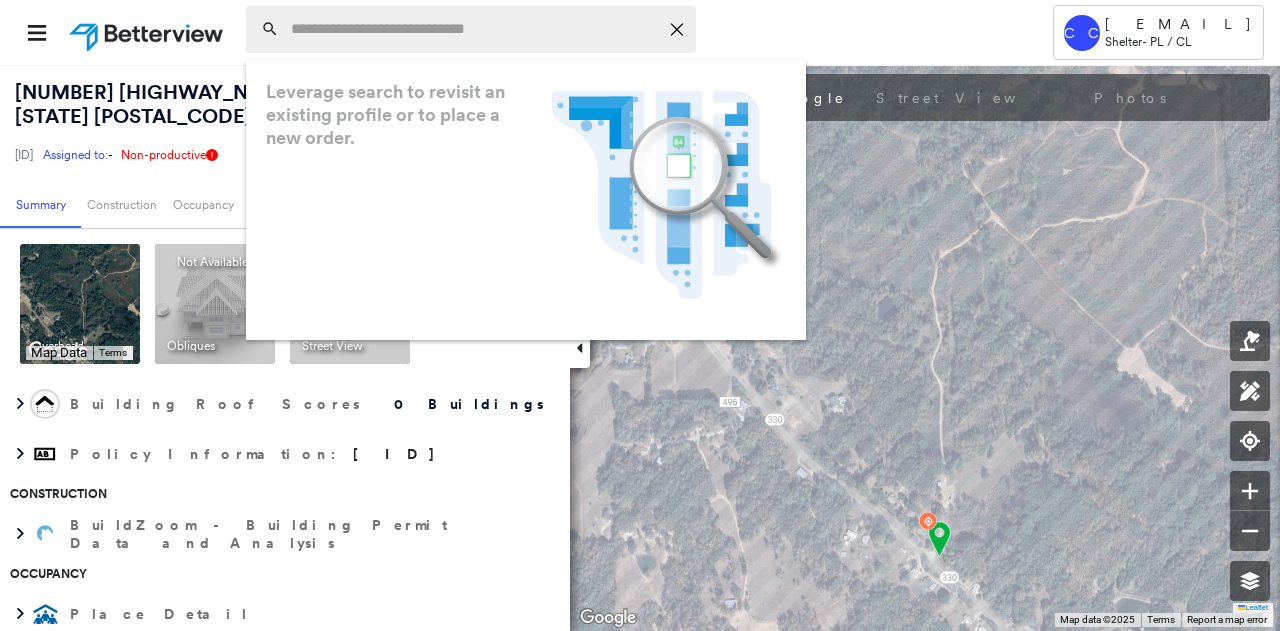 click at bounding box center [474, 29] 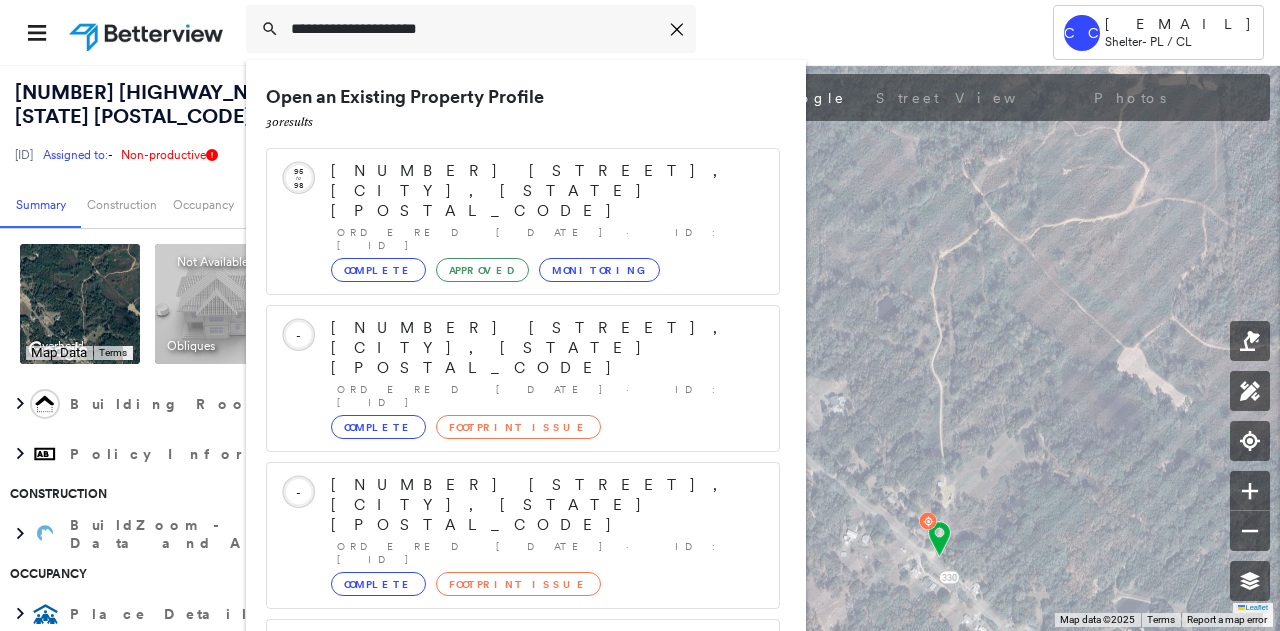type on "**********" 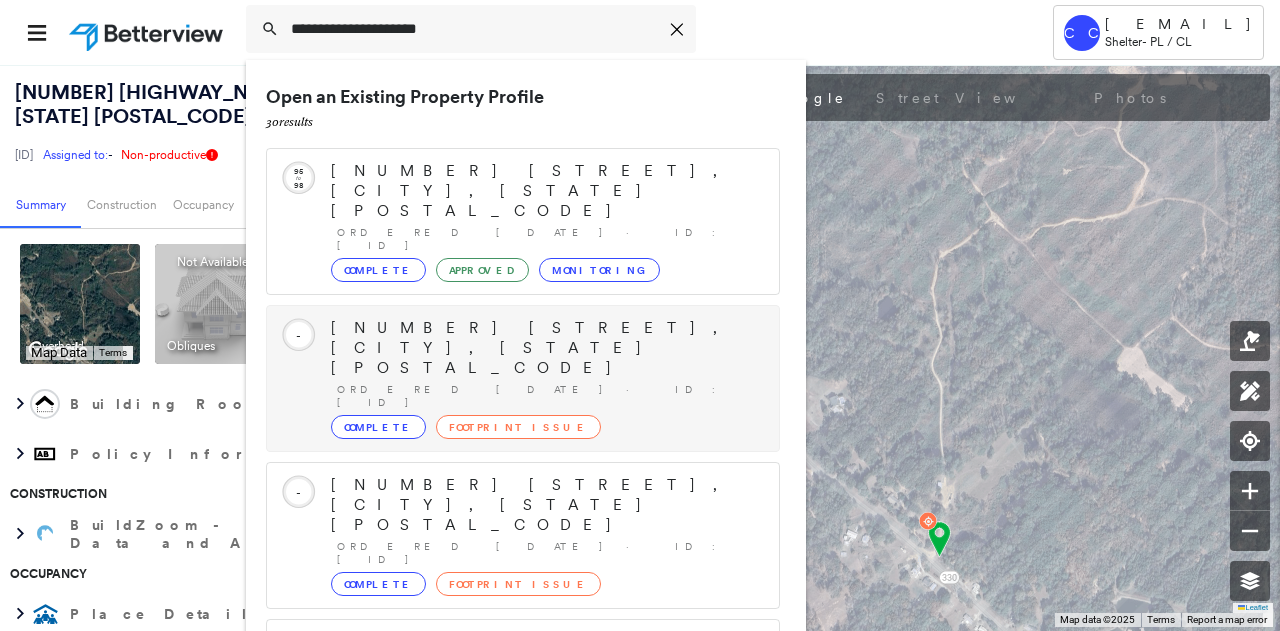 drag, startPoint x: 791, startPoint y: 131, endPoint x: 774, endPoint y: 343, distance: 212.68051 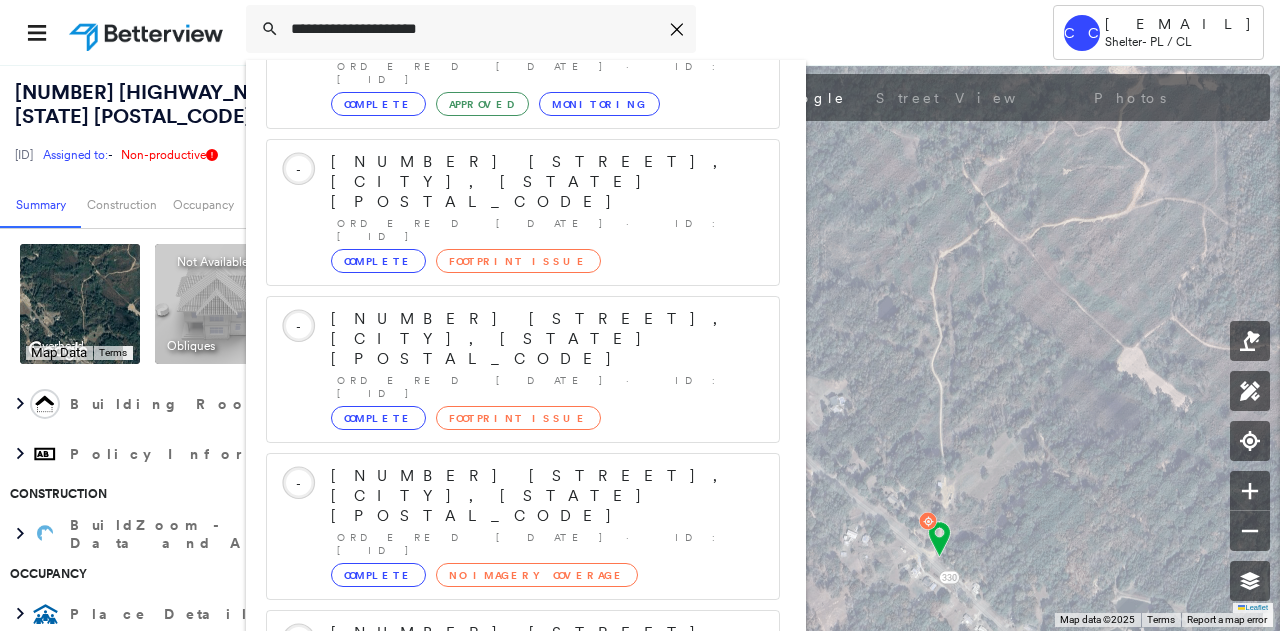scroll, scrollTop: 206, scrollLeft: 0, axis: vertical 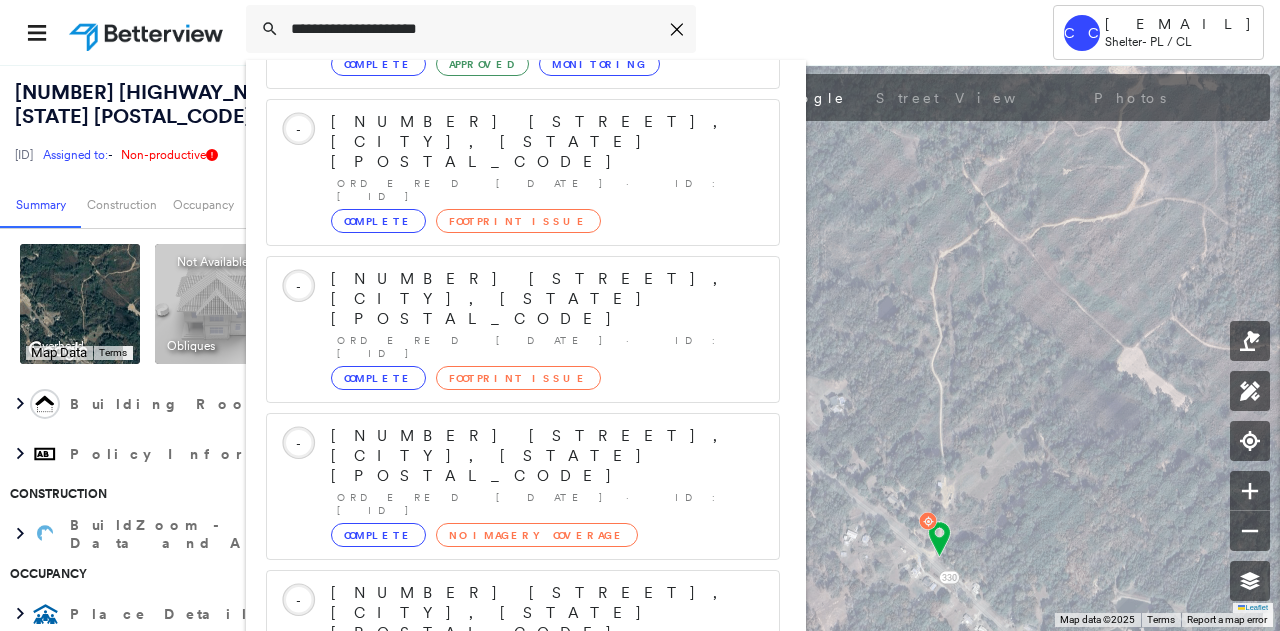 click on "1586 Ripple Rd, Tupelo, MS 38804" at bounding box center (501, 905) 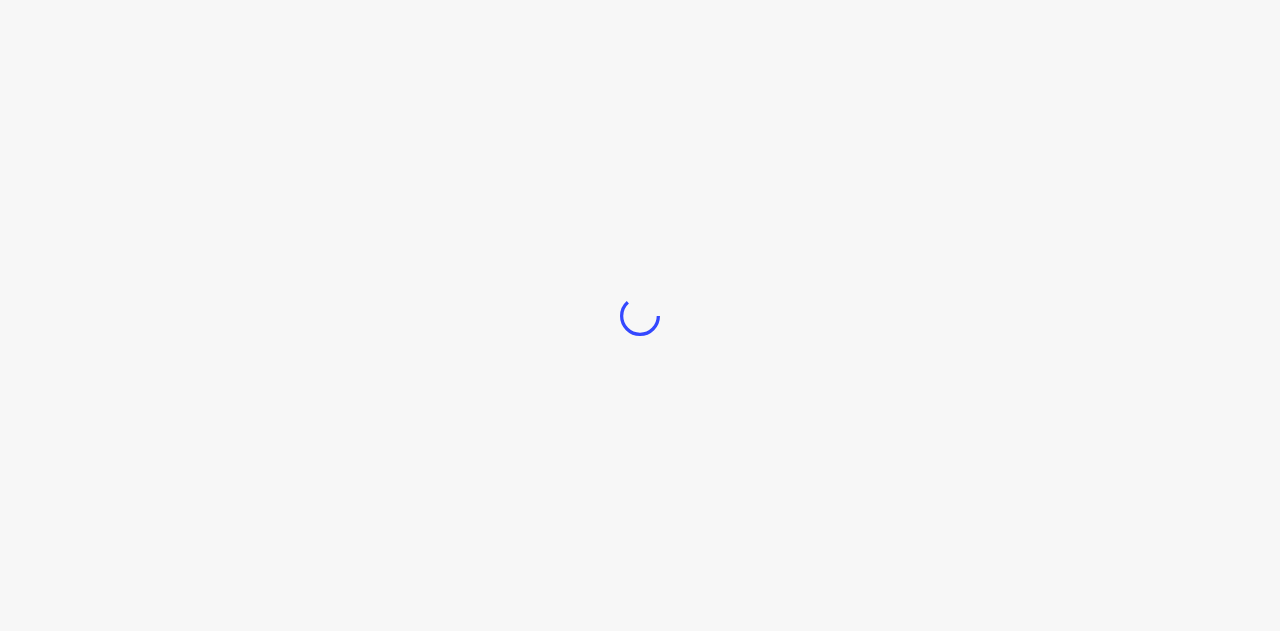 type 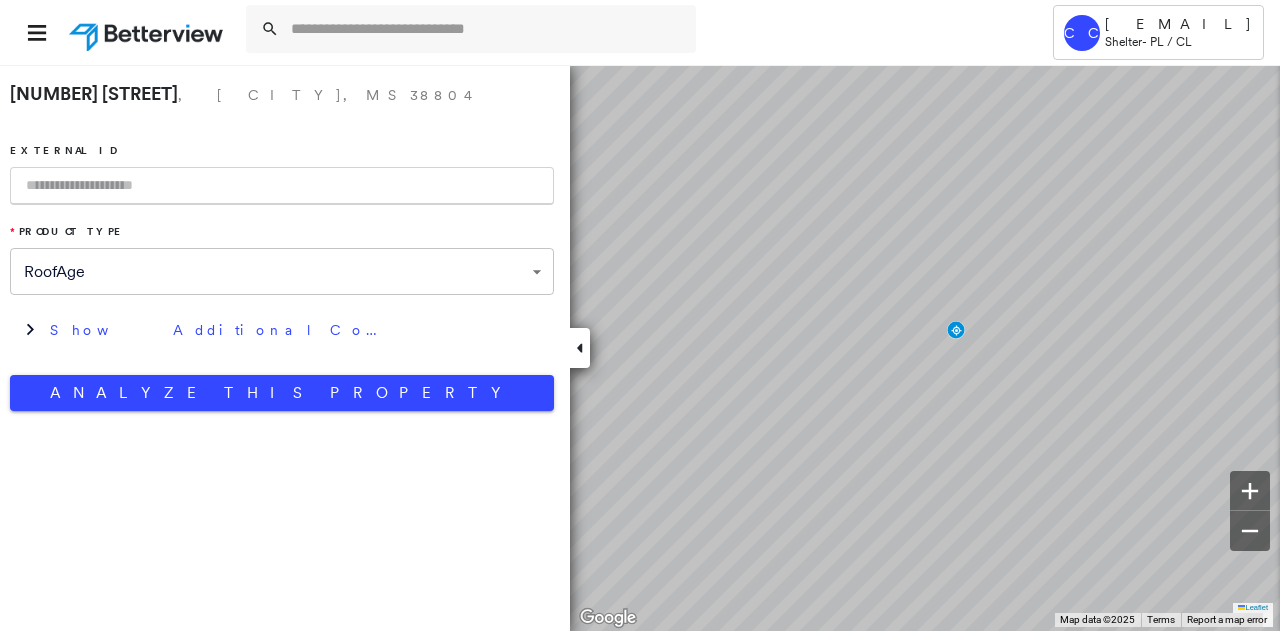click at bounding box center (282, 186) 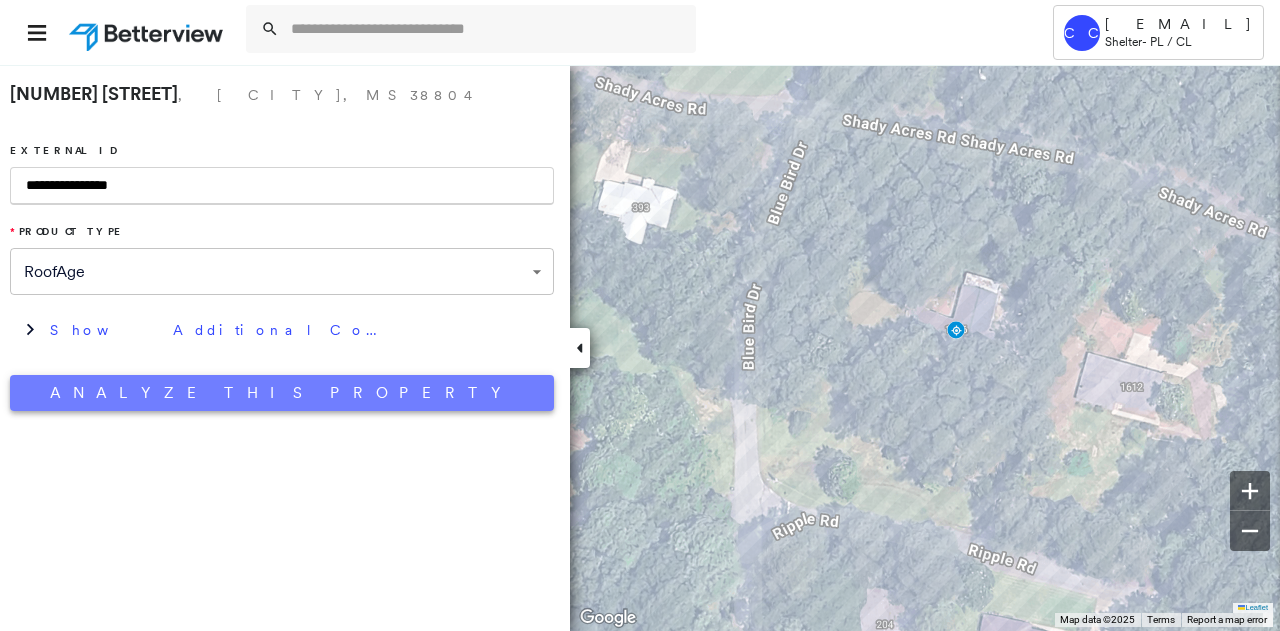 type on "**********" 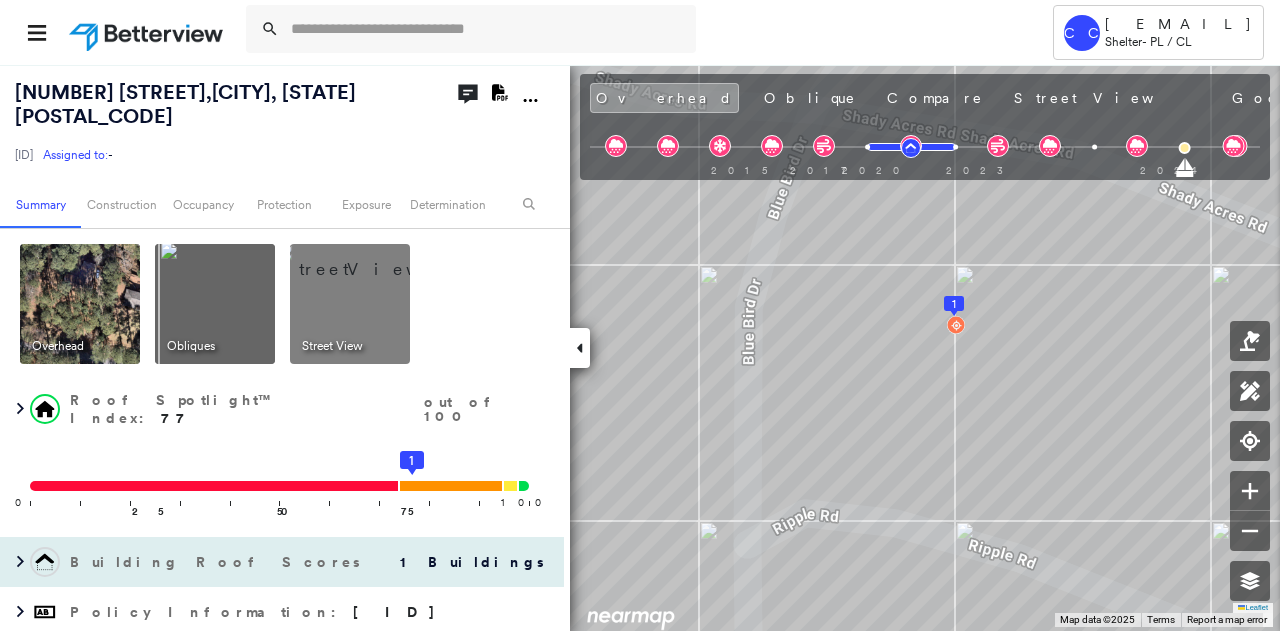 click on "1 Buildings" at bounding box center [464, 562] 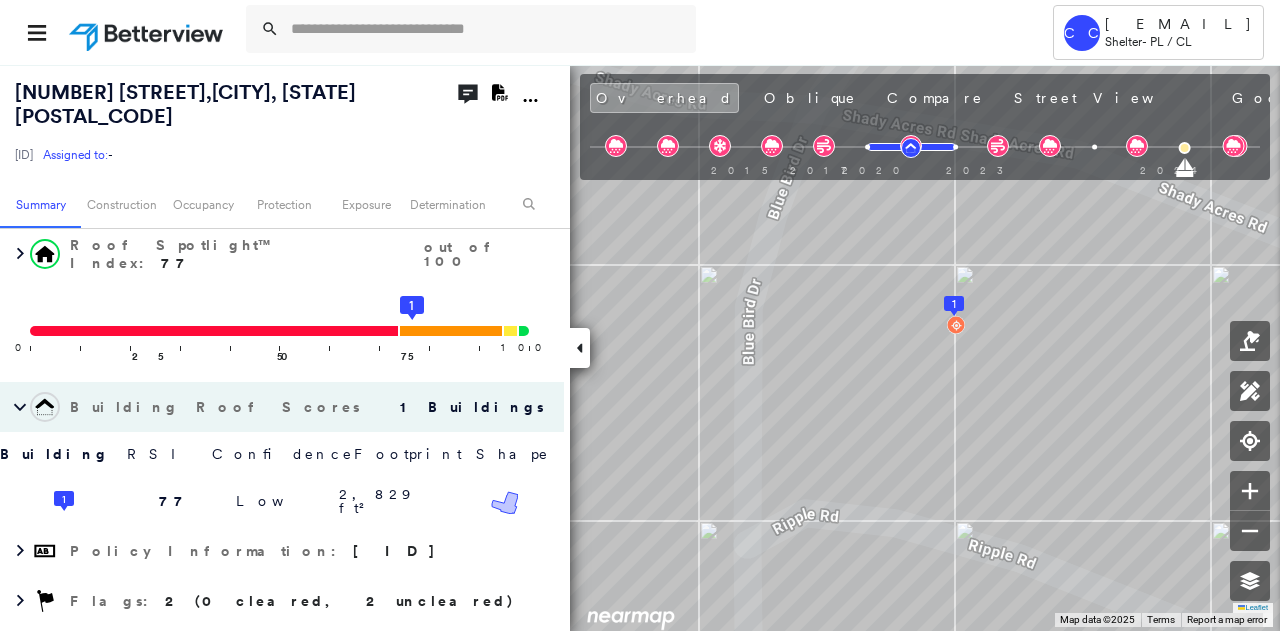 scroll, scrollTop: 117, scrollLeft: 0, axis: vertical 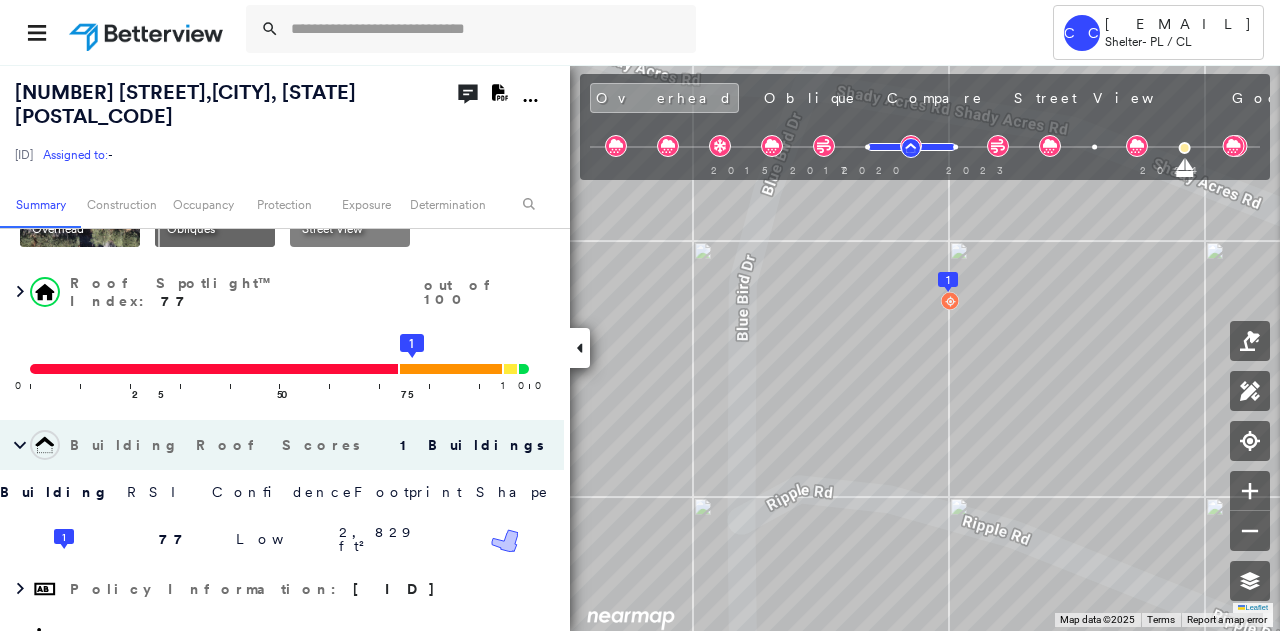 click on "1586 Ripple Road ,  Tupelo, MS 38804 23-71-11556683-2 Assigned to:  - Assigned to:  - 23-71-11556683-2 Assigned to:  - Open Comments Download PDF Report Summary Construction Occupancy Protection Exposure Determination Overhead Obliques Street View Roof Spotlight™ Index :  77 out of 100 0 100 25 50 75 1 Building Roof Scores 1 Buildings Building RSI Confidence Footprint Shape 1 77 Low 2,829 ft² Shape: Gable Ratio: 90% Material: Asphalt Shingle Ratio: 90% Slope: 21  degrees    (Moderate) Height: 37  (3 Story) Square Footage: 2,829 ft² Overhang High  ( 18%,  516 ft² ) Roof Debris Prevalent  ( 16%,  457 ft² ) Policy Information :  23-71-11556683-2 Flags :  2 (0 cleared, 2 uncleared) Construction Roof Spotlights :  Overhang, Roof Debris Property Features :  Car, Road (Drivable Surface), Asphalt, Concrete Area, Driveway and 3 more Roof Age :  2.5 - 3.5 years old. 1 Building 1 :  2.5 - 3.5 years COMPARE Before :  Jan 18, 2022 2,829 ft² After :  Jan 20, 2023 2,829 ft² Roof Size & Shape :  Occupancy Protection" at bounding box center (640, 347) 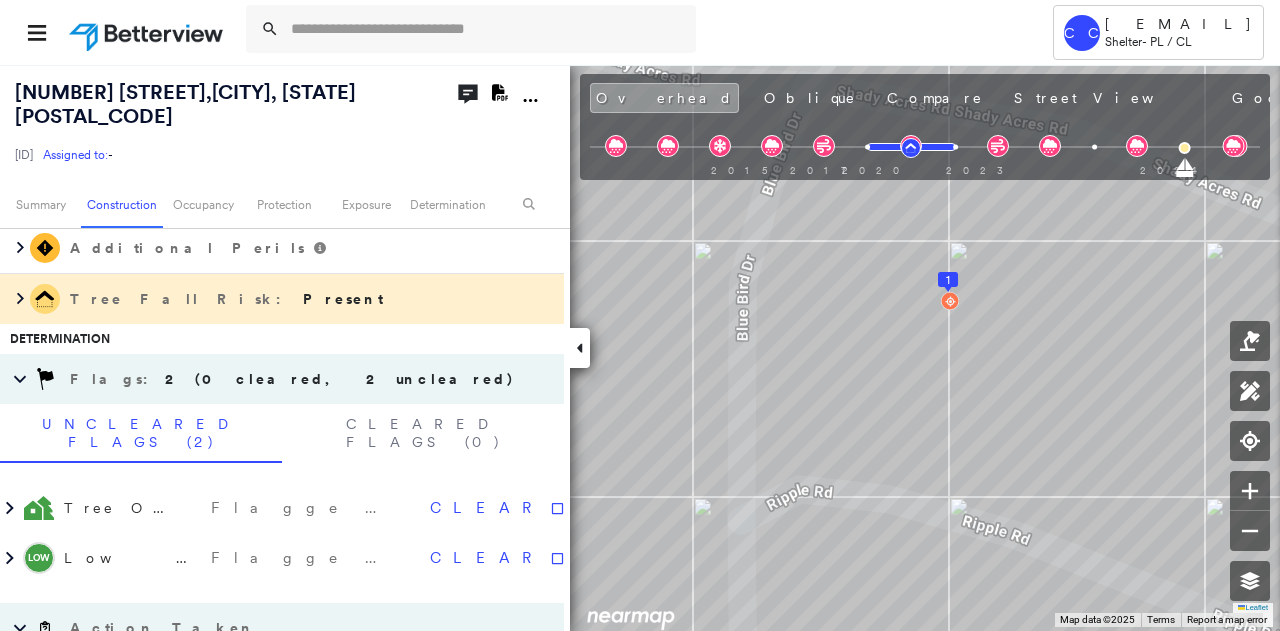 scroll, scrollTop: 1714, scrollLeft: 0, axis: vertical 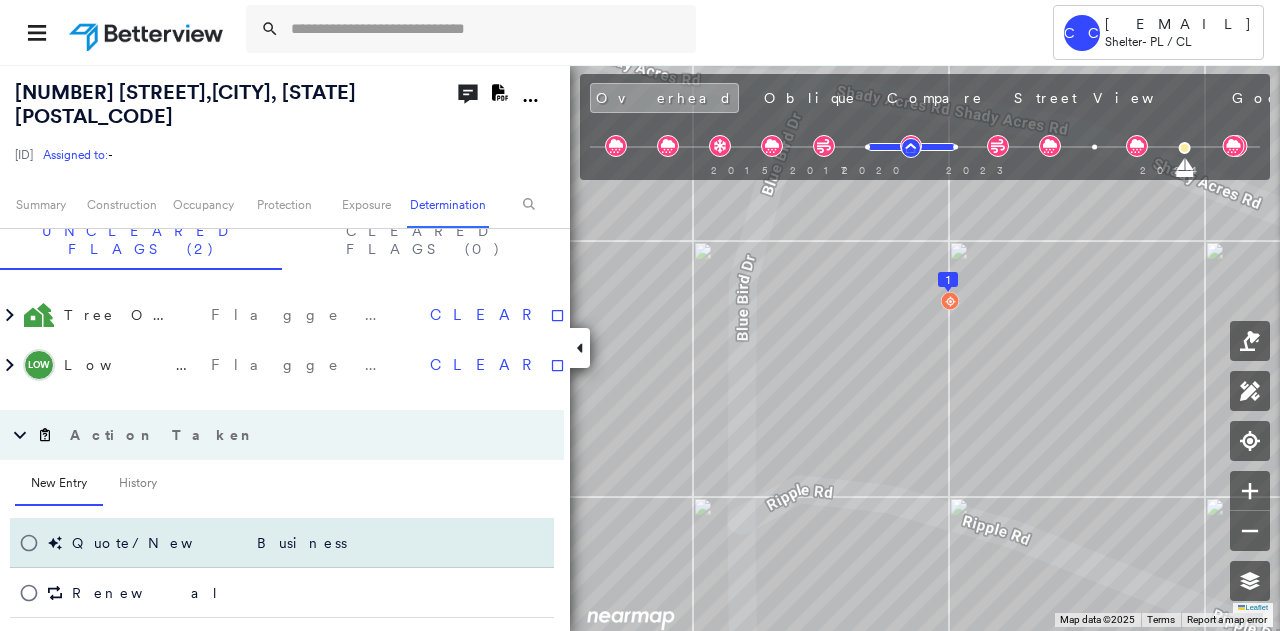 click on "Quote/New Business" at bounding box center [209, 543] 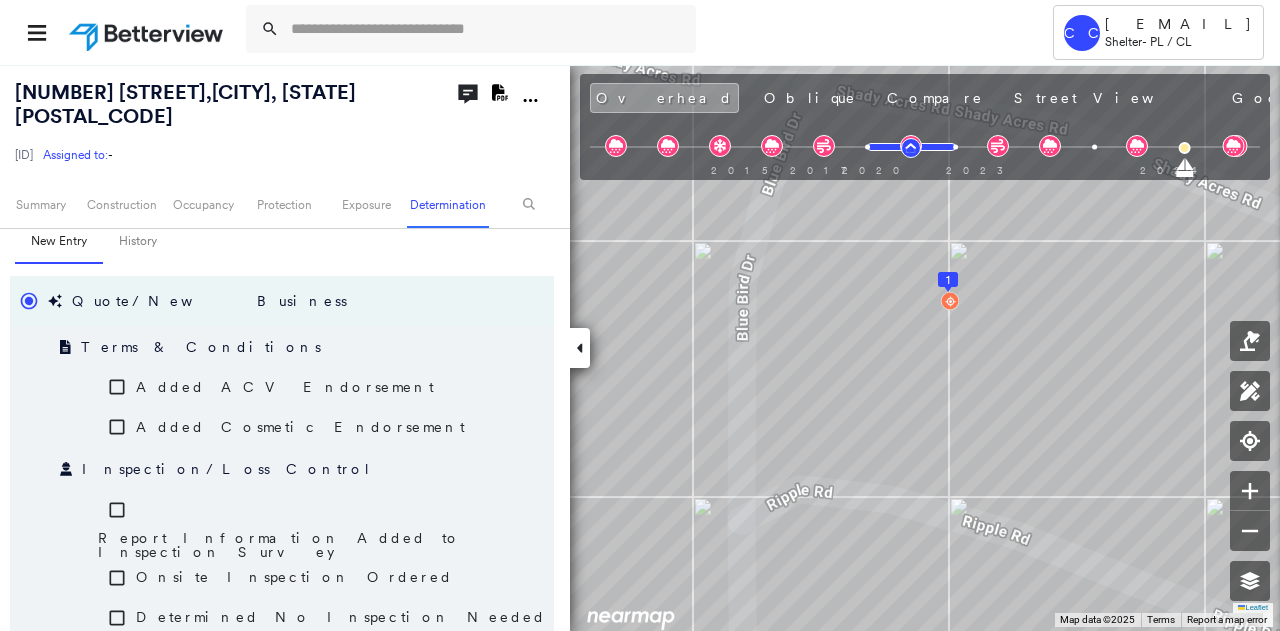scroll, scrollTop: 2264, scrollLeft: 0, axis: vertical 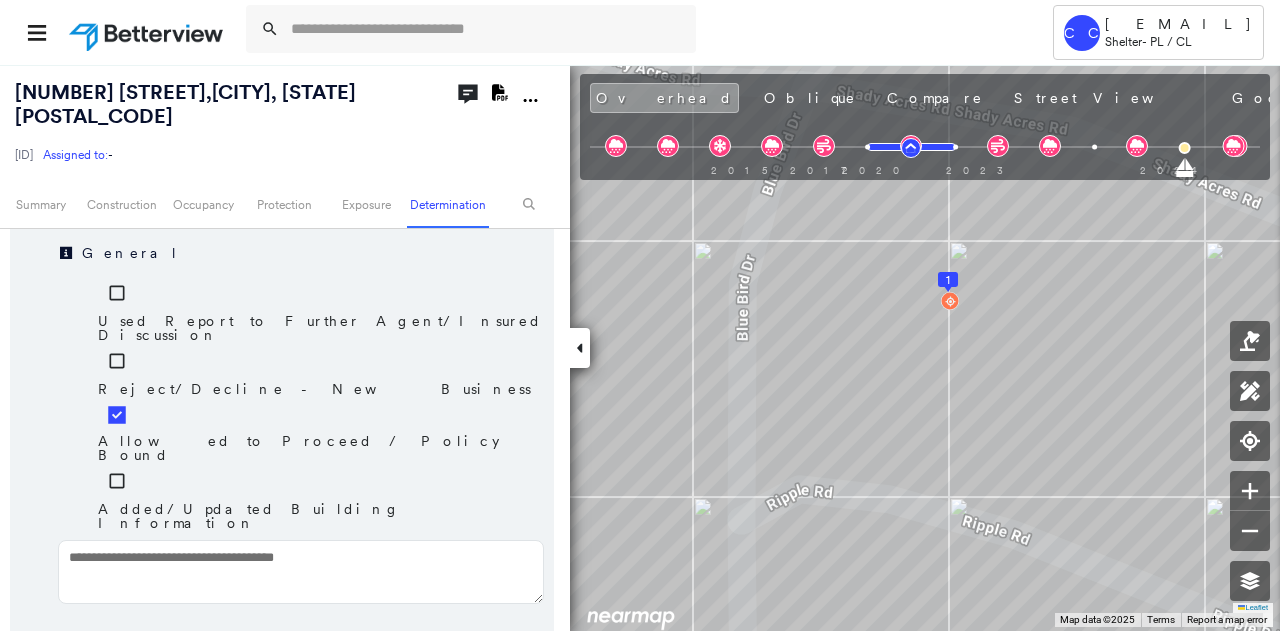 click on "Save" at bounding box center (447, 653) 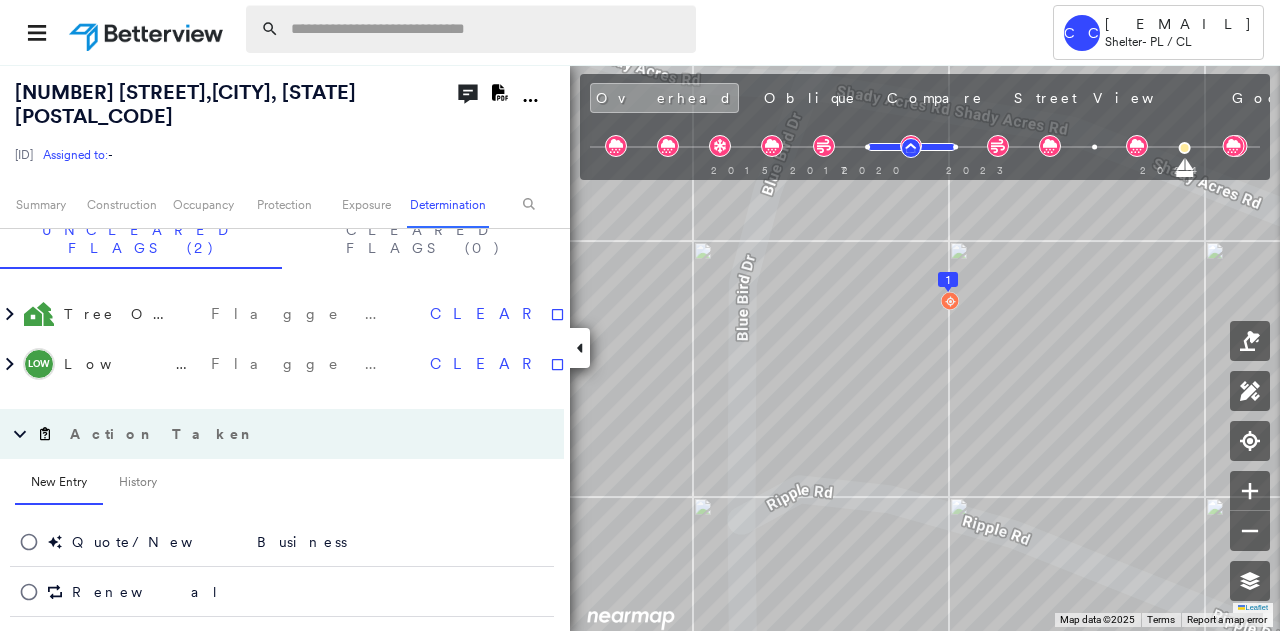 scroll, scrollTop: 1835, scrollLeft: 0, axis: vertical 